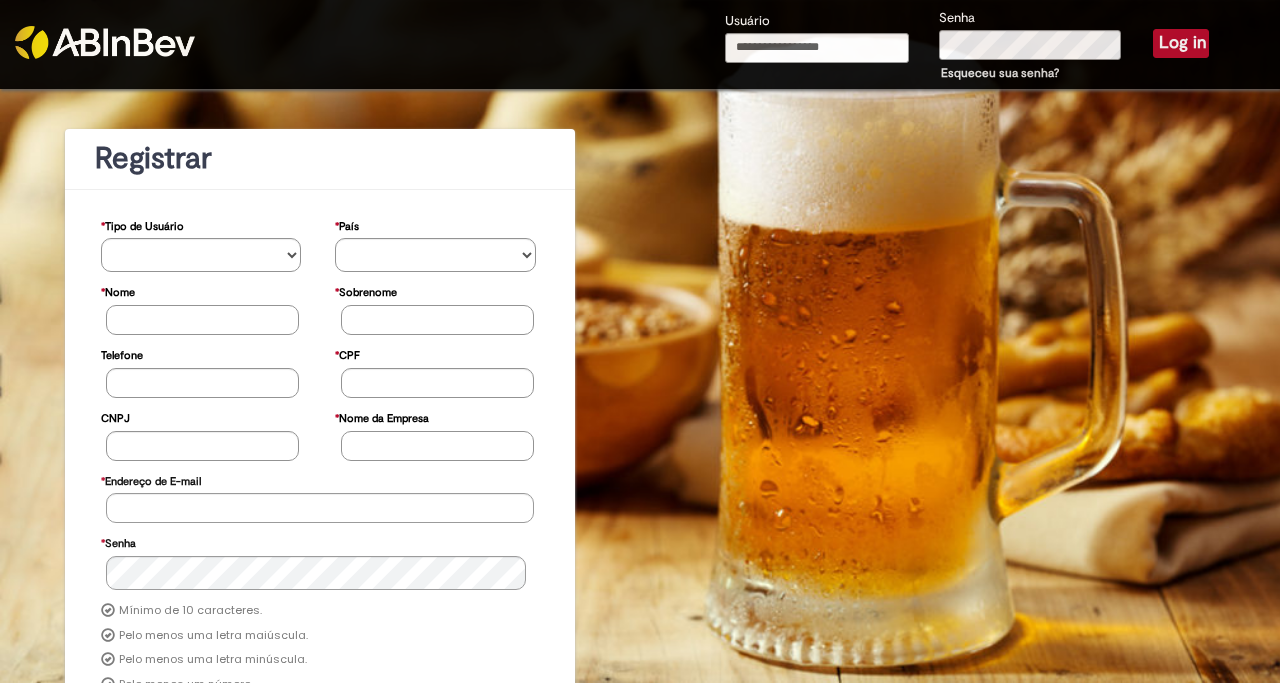 scroll, scrollTop: 0, scrollLeft: 0, axis: both 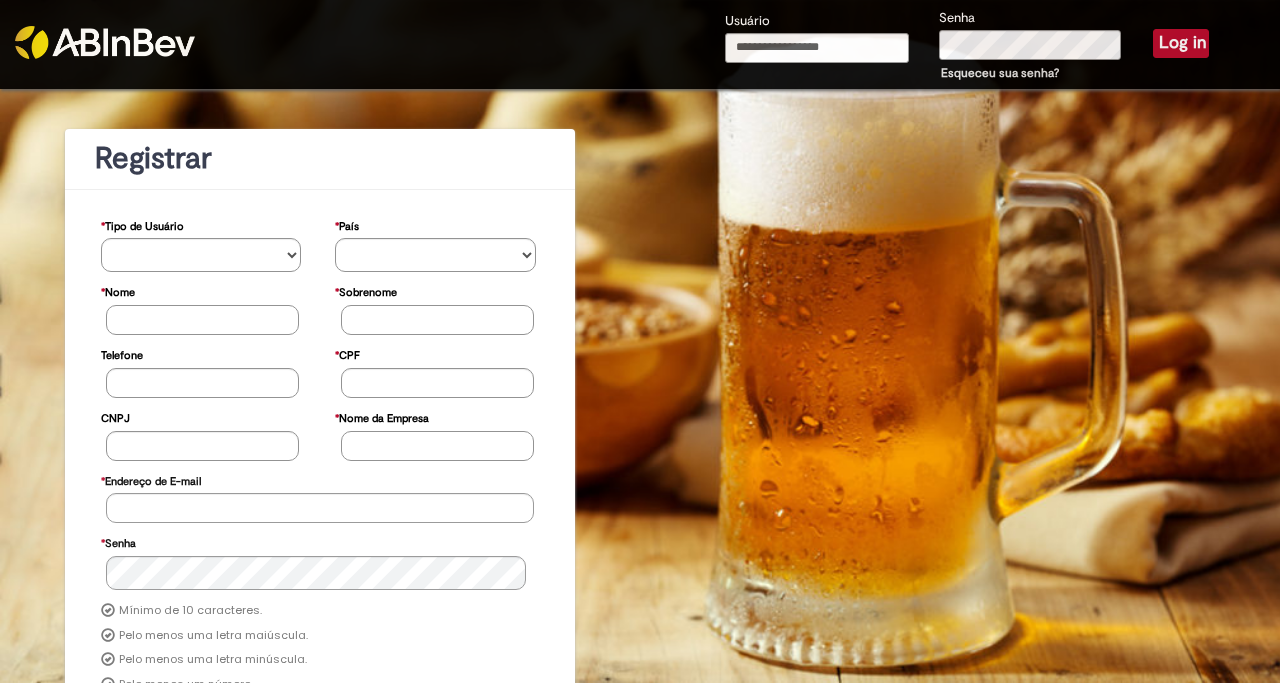 click on "Usuário" at bounding box center (817, 48) 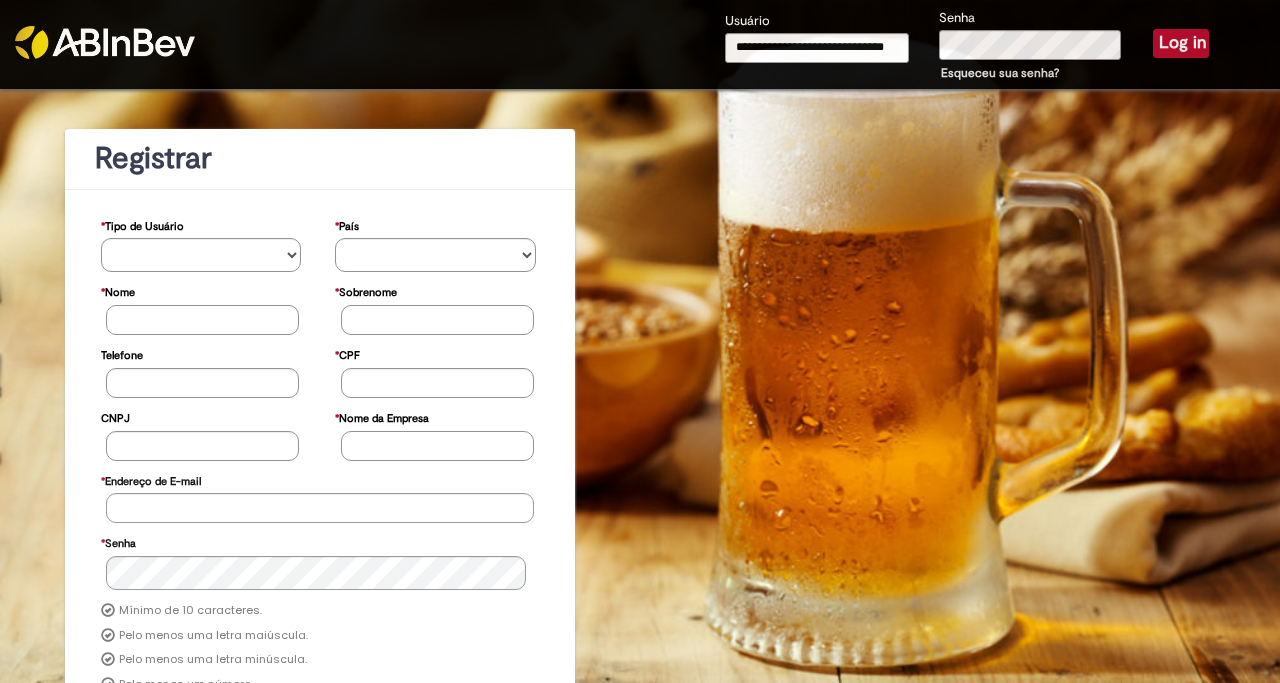 scroll, scrollTop: 0, scrollLeft: 69, axis: horizontal 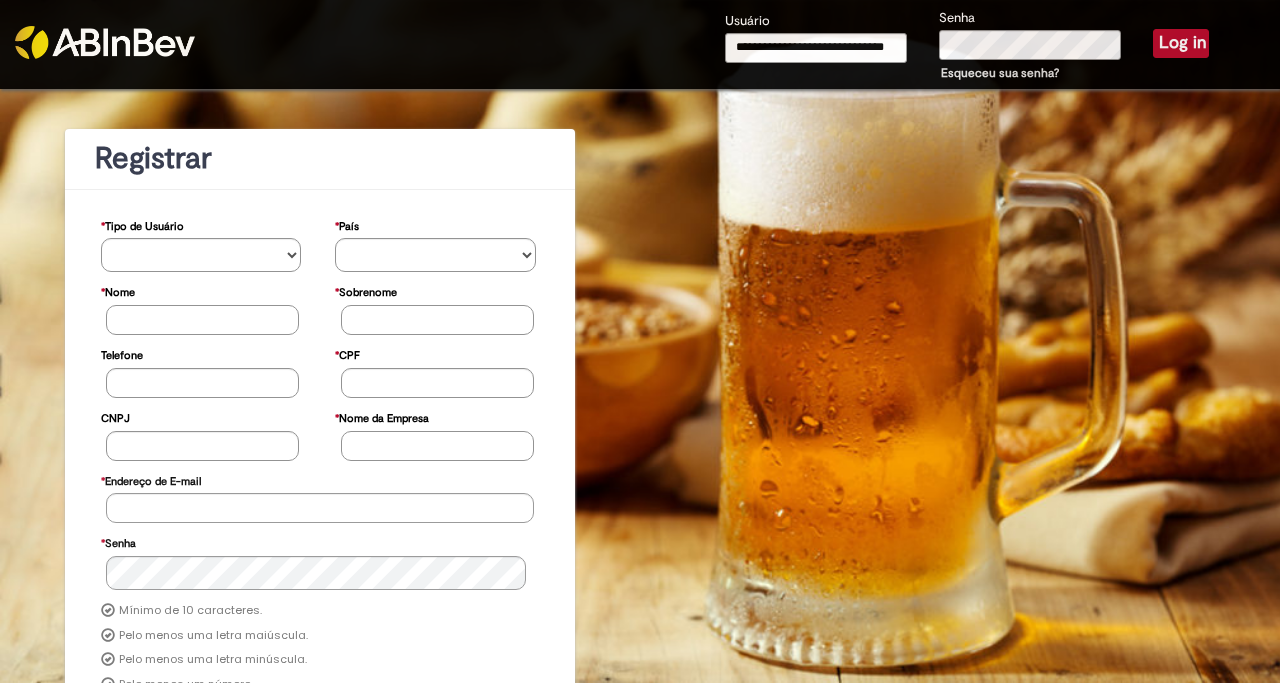 type on "**********" 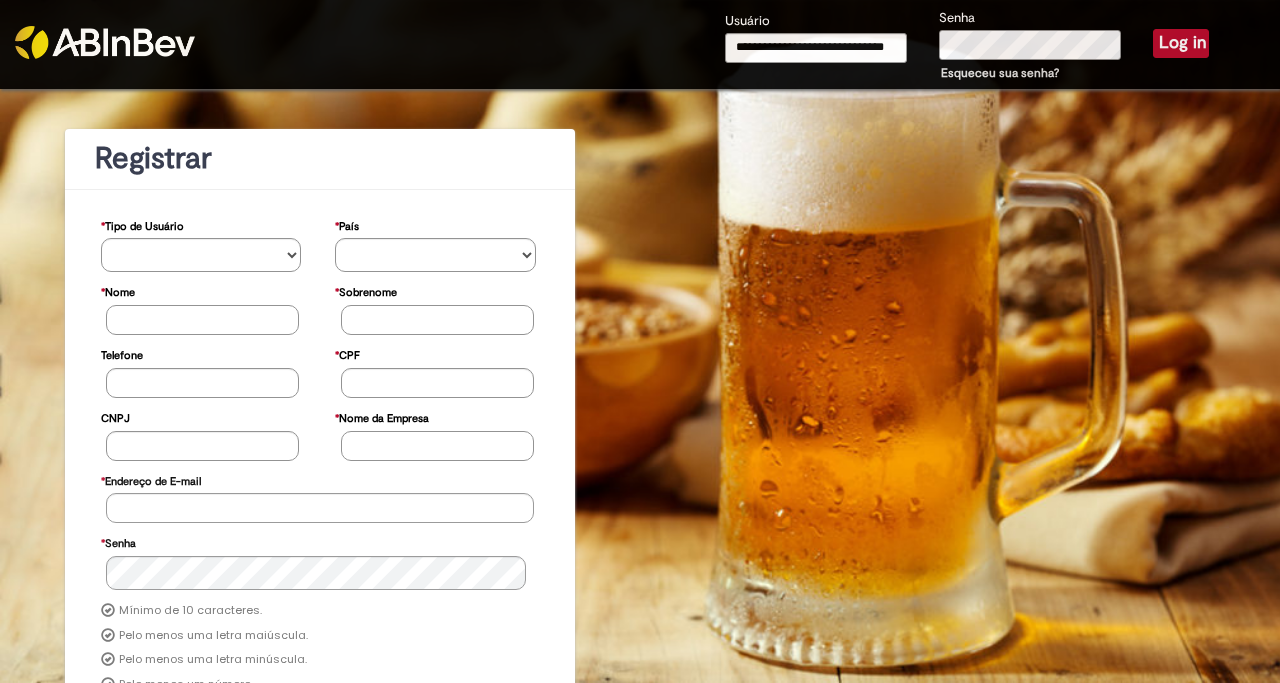 scroll, scrollTop: 0, scrollLeft: 0, axis: both 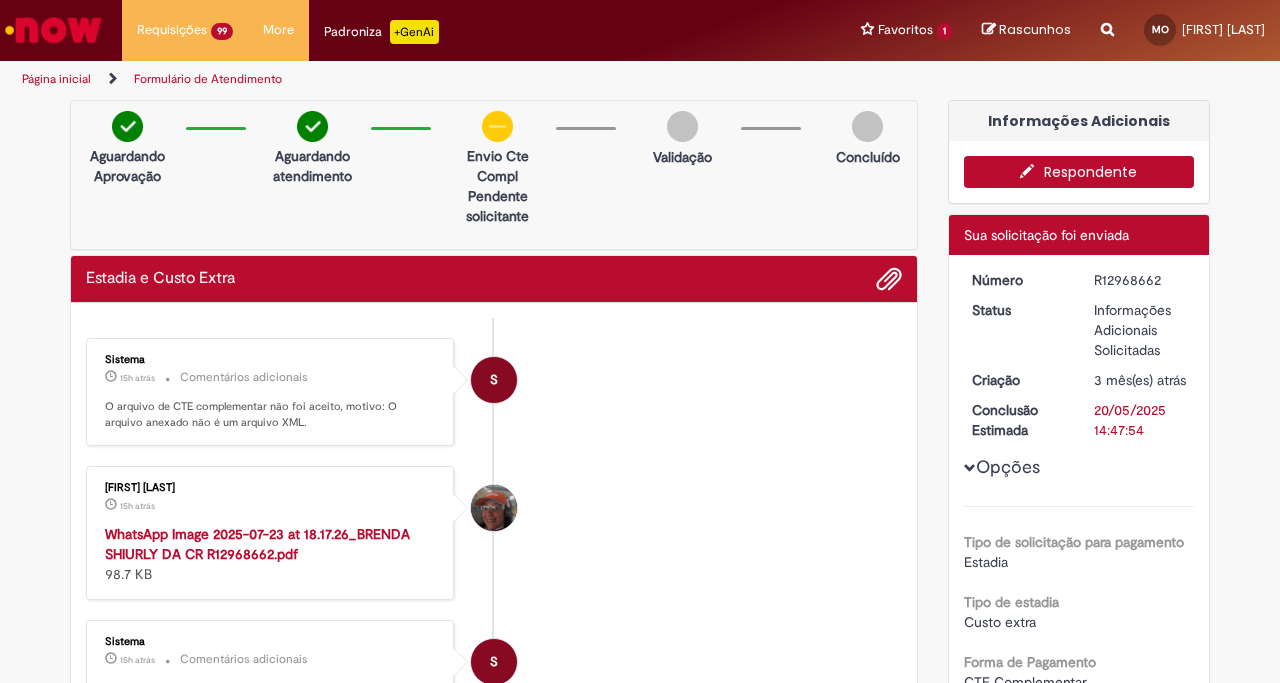 type 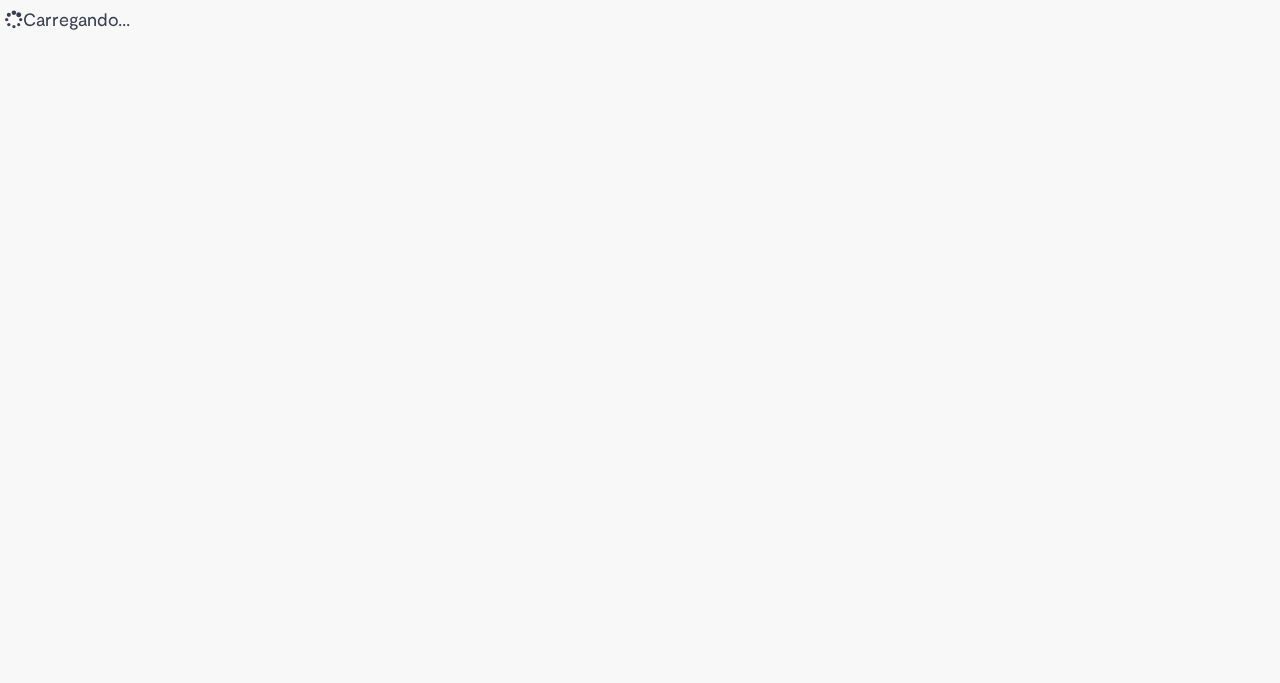 scroll, scrollTop: 0, scrollLeft: 0, axis: both 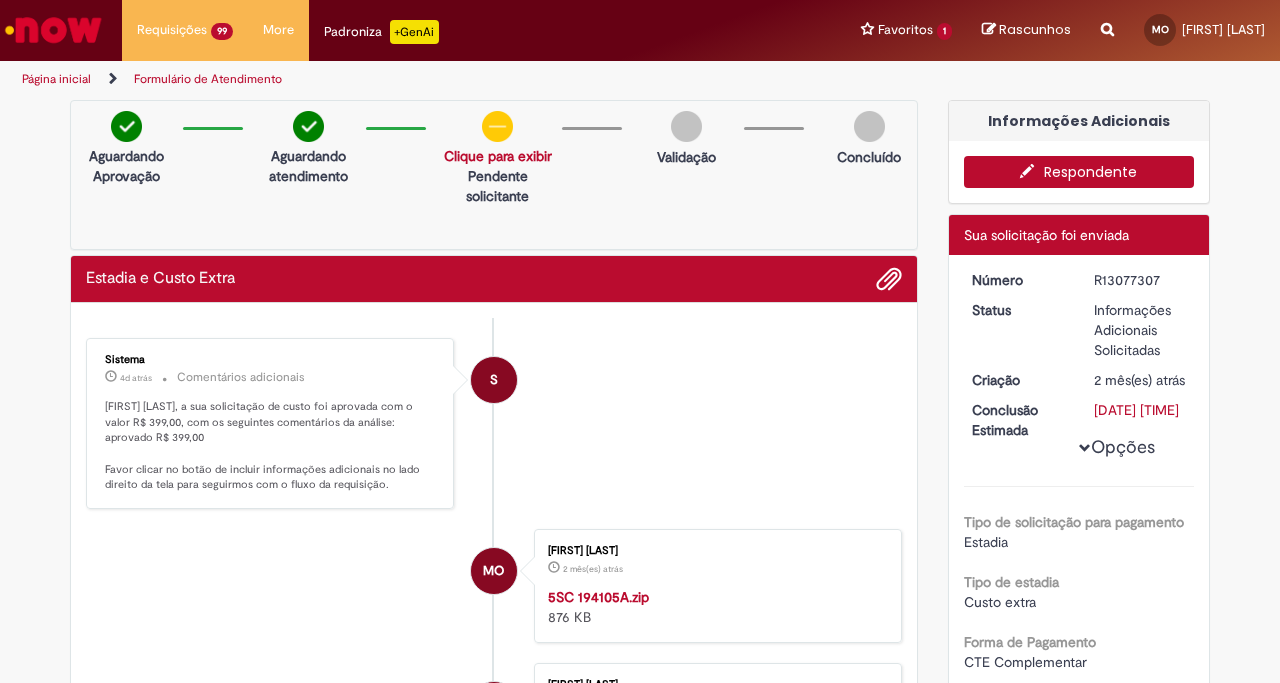 type 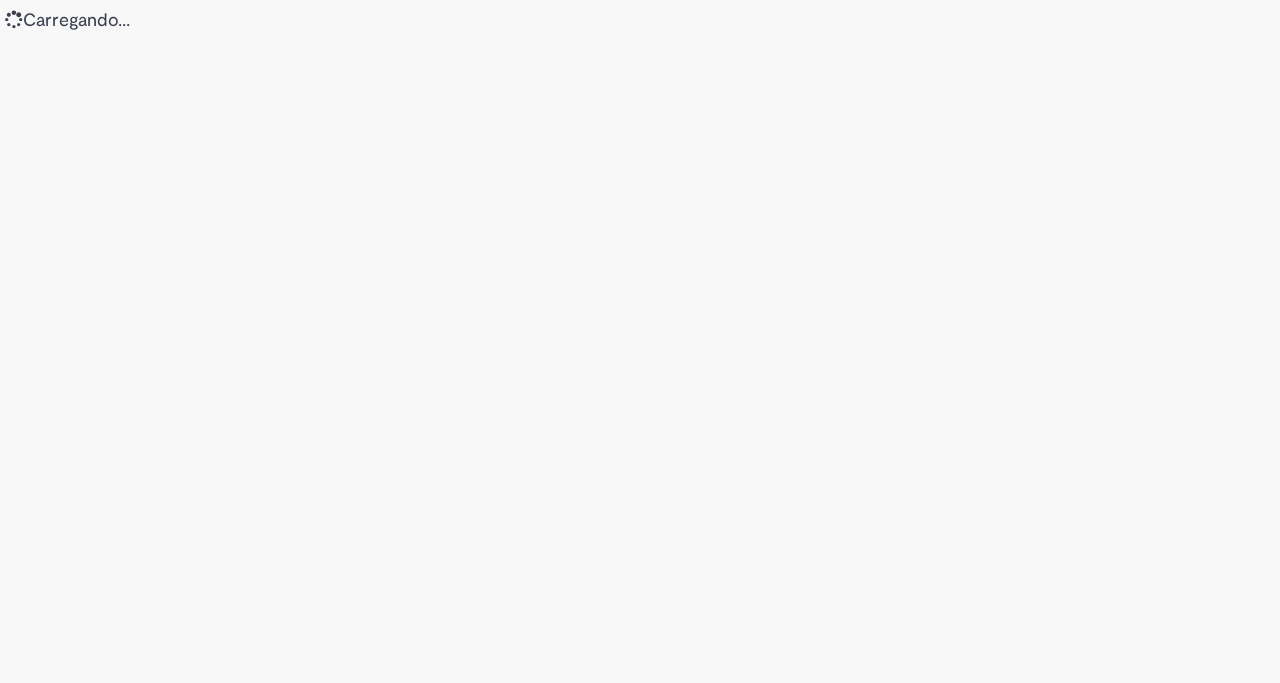 scroll, scrollTop: 0, scrollLeft: 0, axis: both 